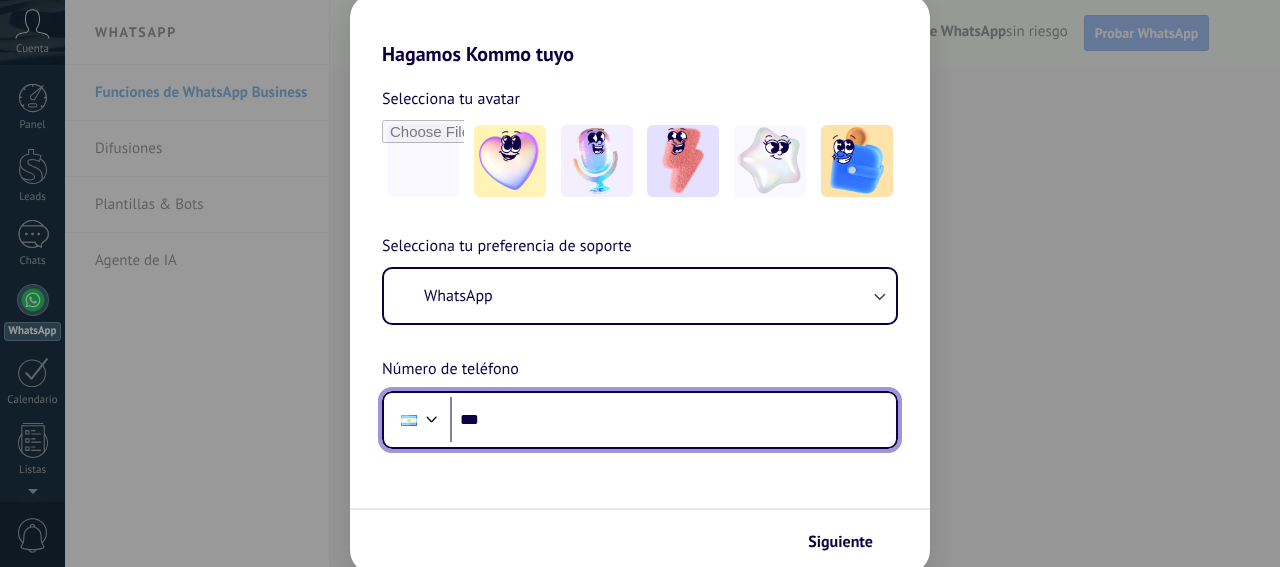 click on "***" at bounding box center (673, 420) 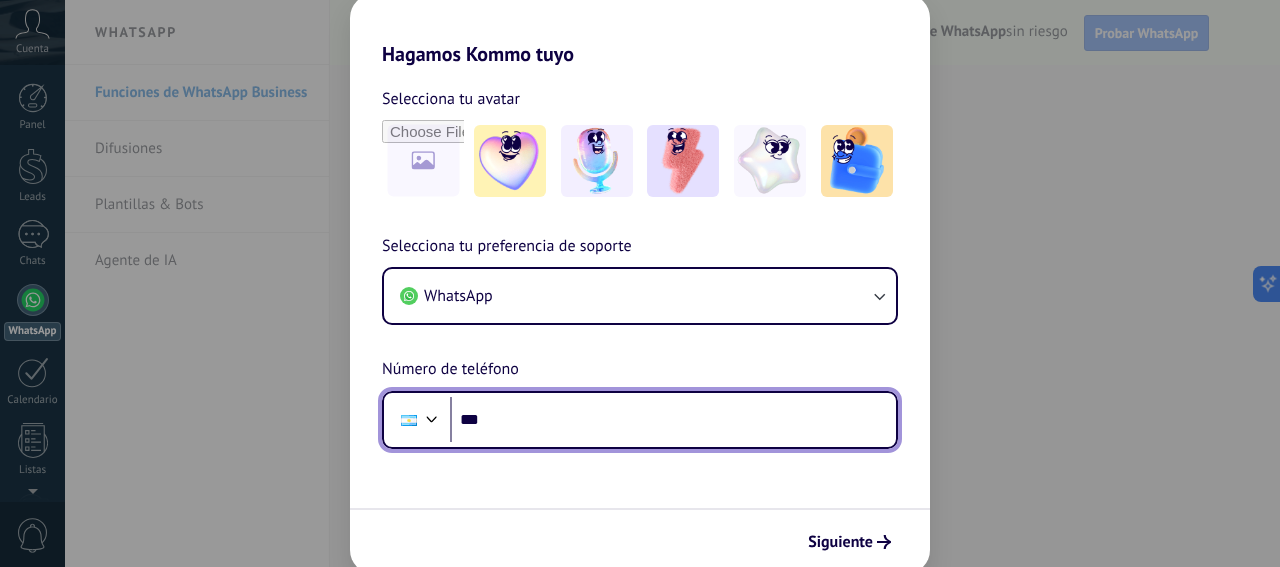 type on "**" 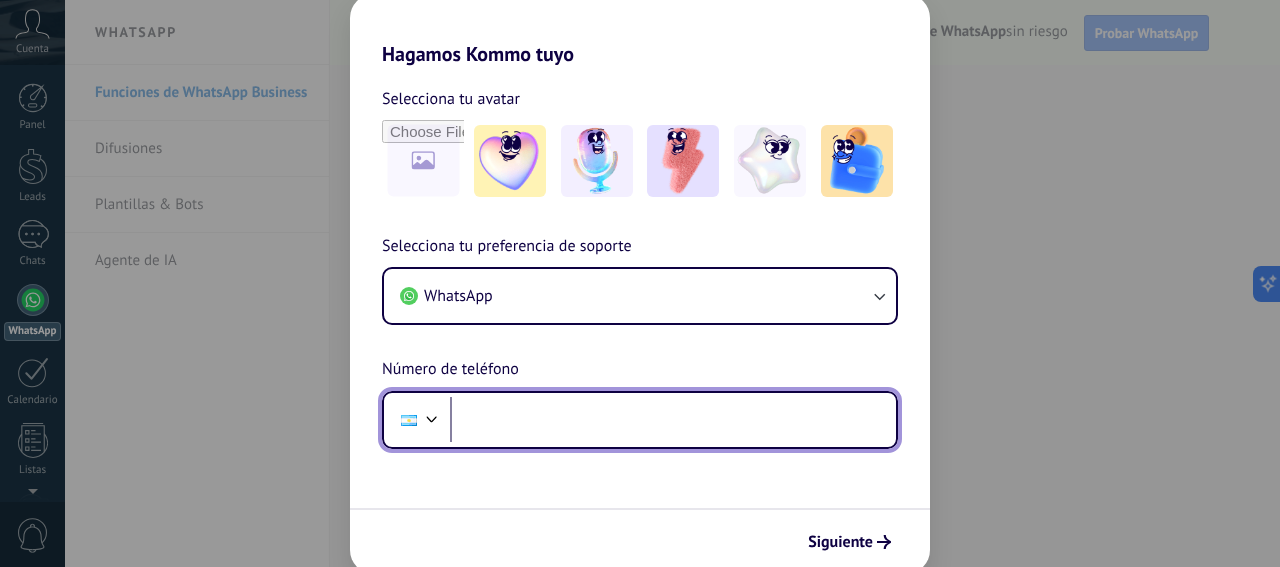 paste on "**********" 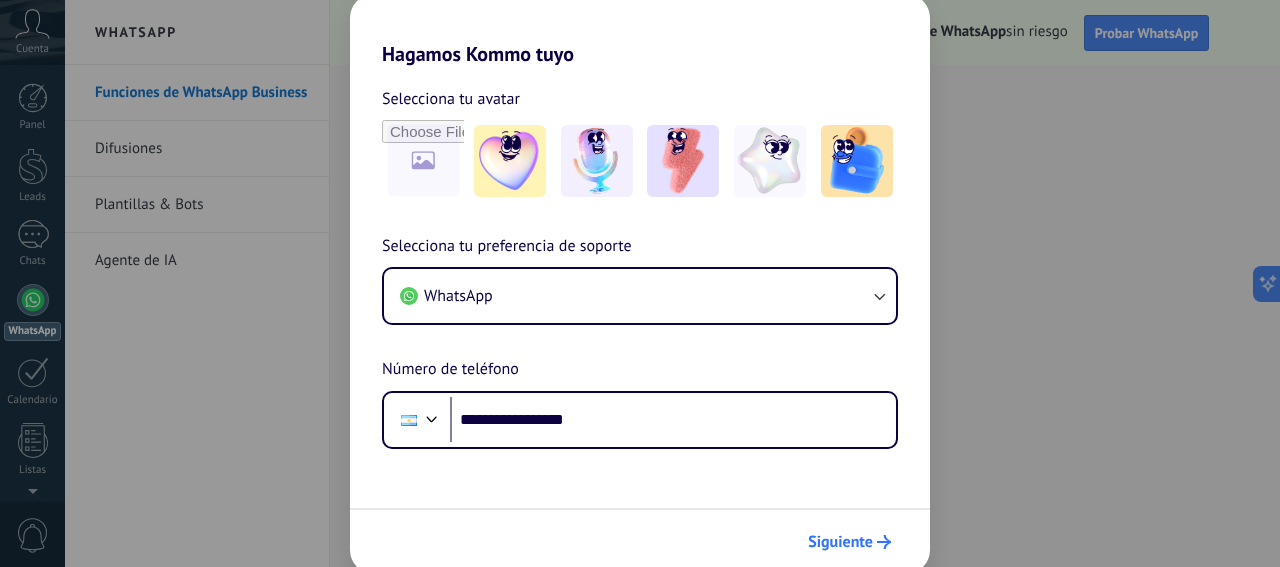 click on "Siguiente" at bounding box center (840, 542) 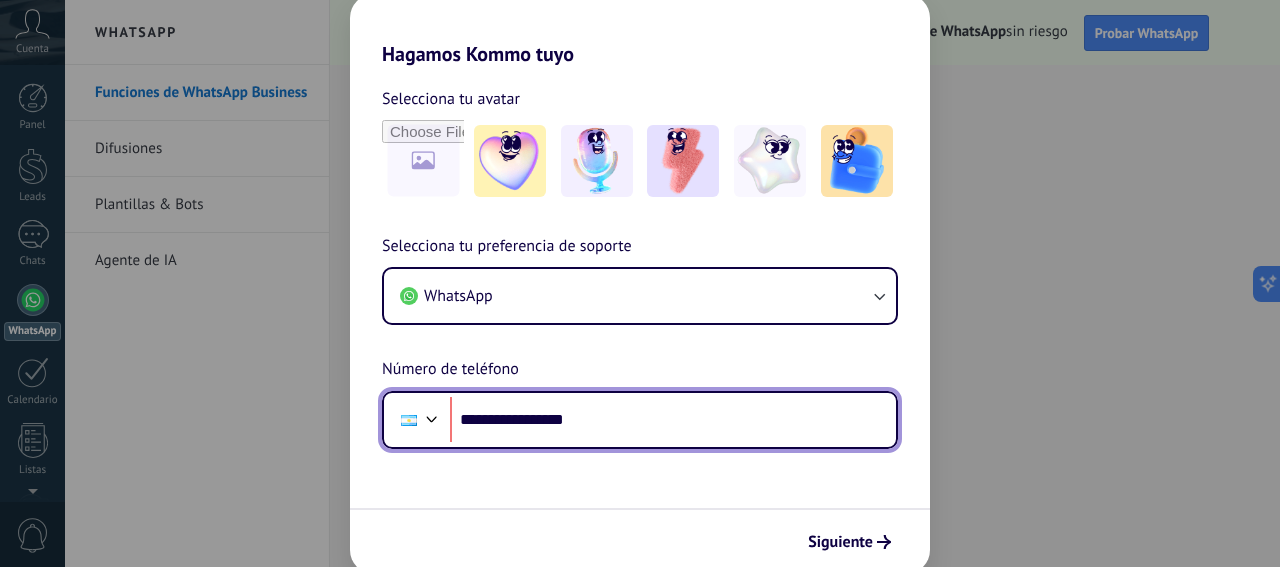 click on "**********" at bounding box center [673, 420] 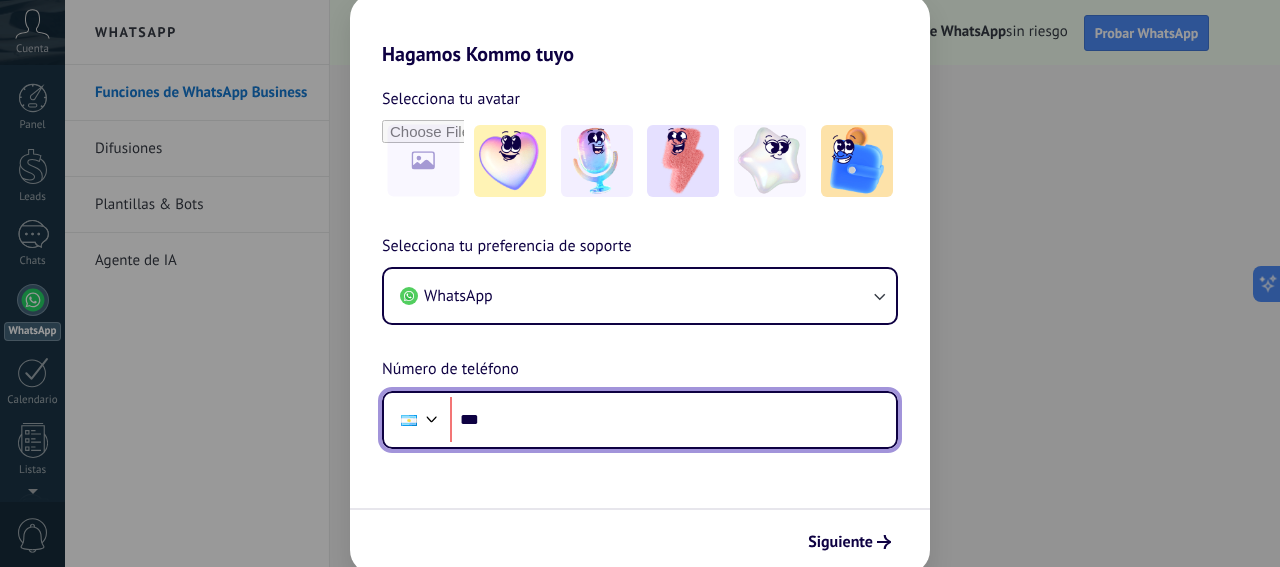 paste on "**********" 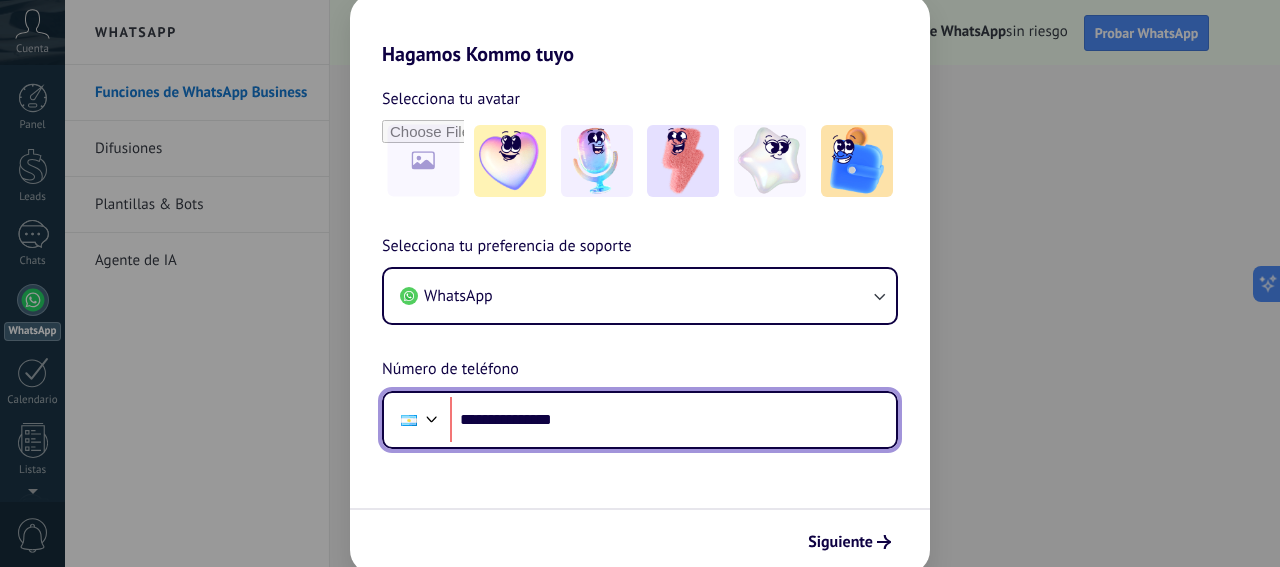 drag, startPoint x: 603, startPoint y: 434, endPoint x: 491, endPoint y: 423, distance: 112.53888 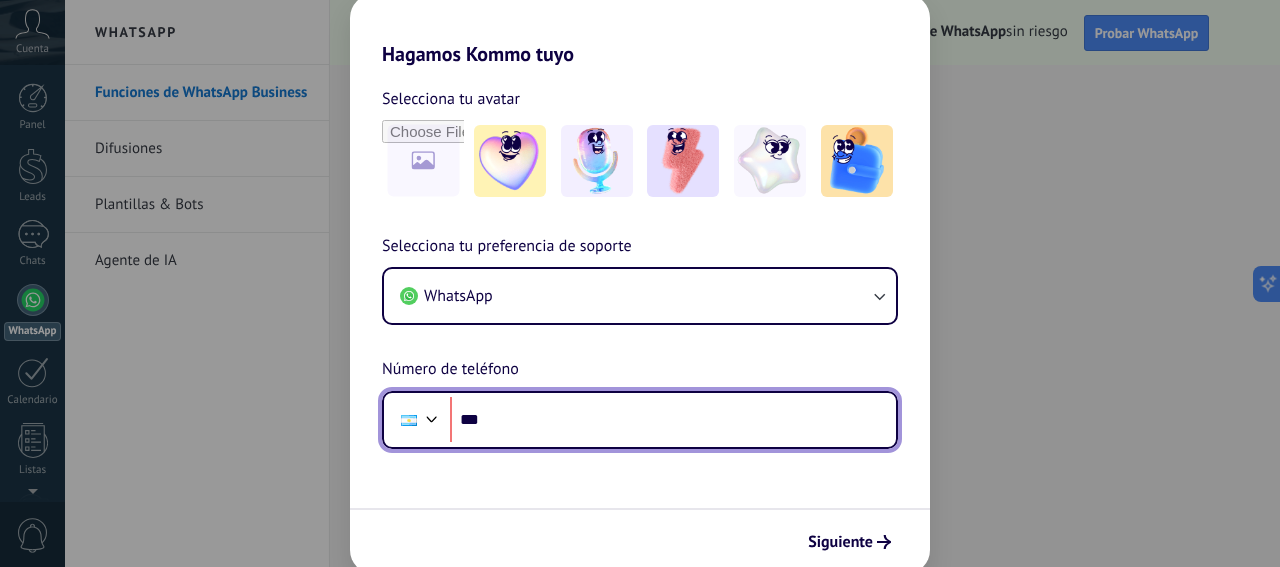 paste on "**********" 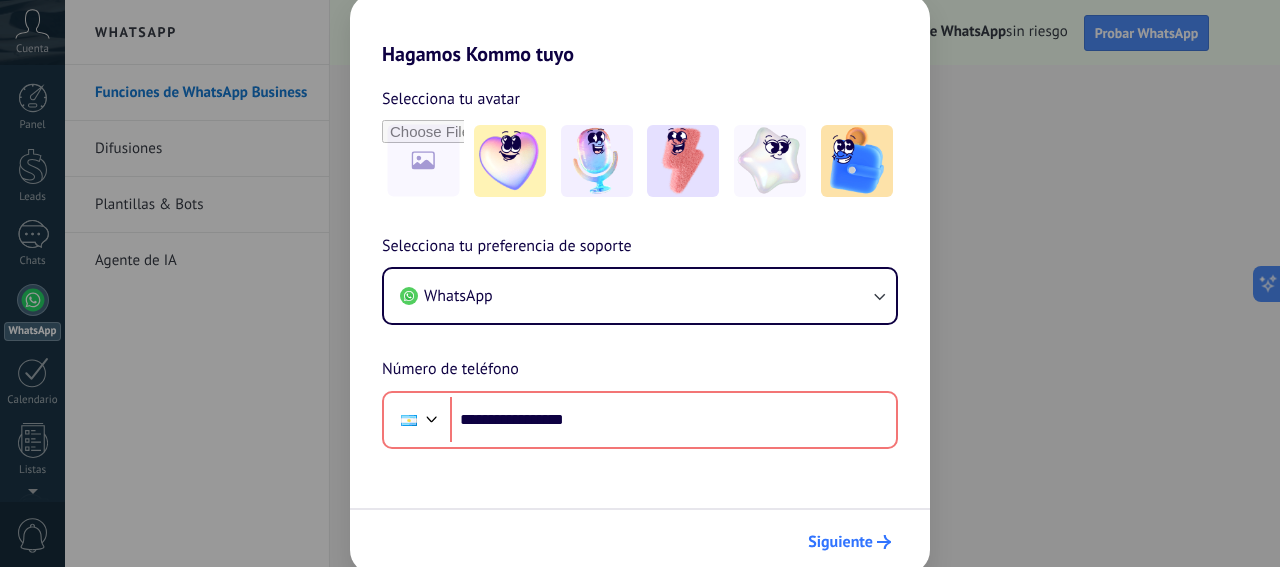 click on "Siguiente" at bounding box center (840, 542) 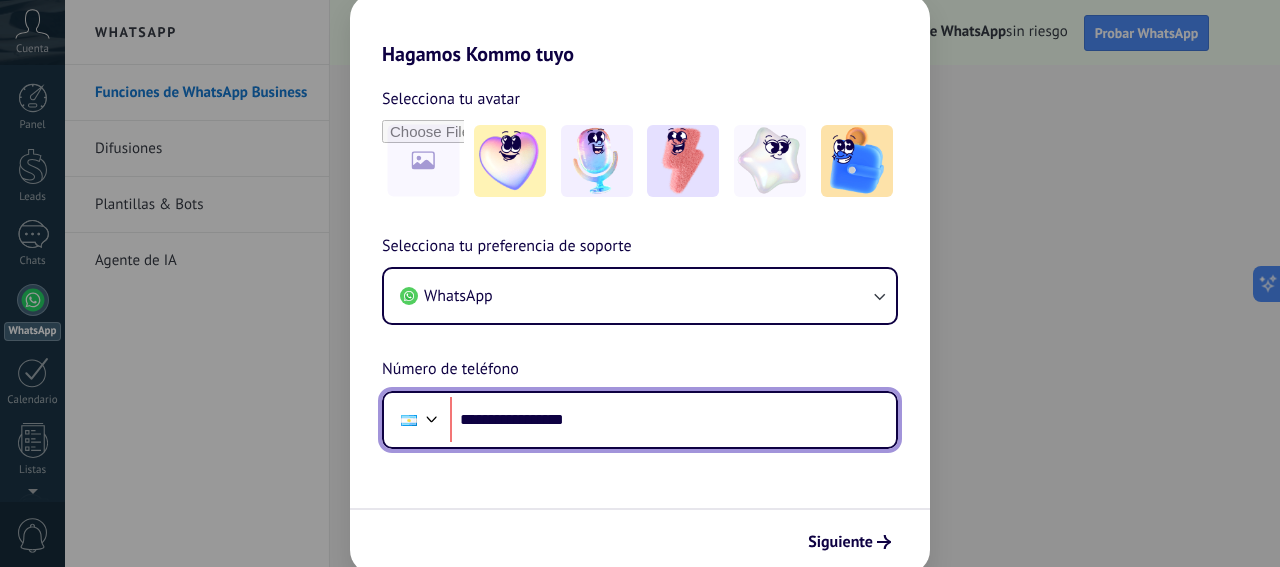 click at bounding box center [432, 417] 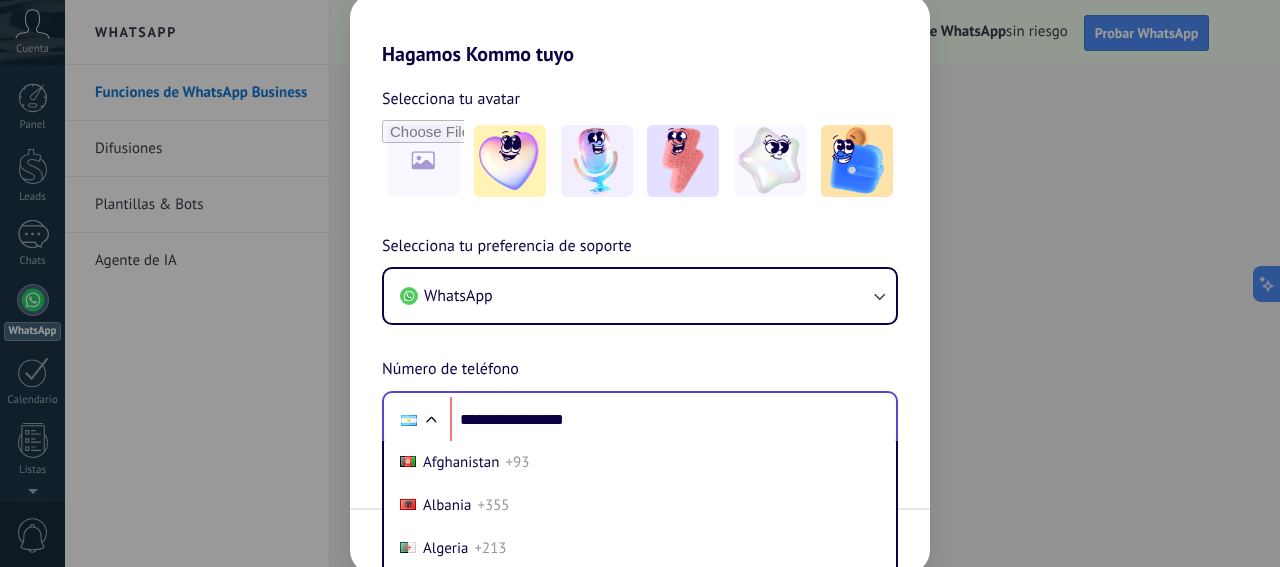 scroll, scrollTop: 63, scrollLeft: 0, axis: vertical 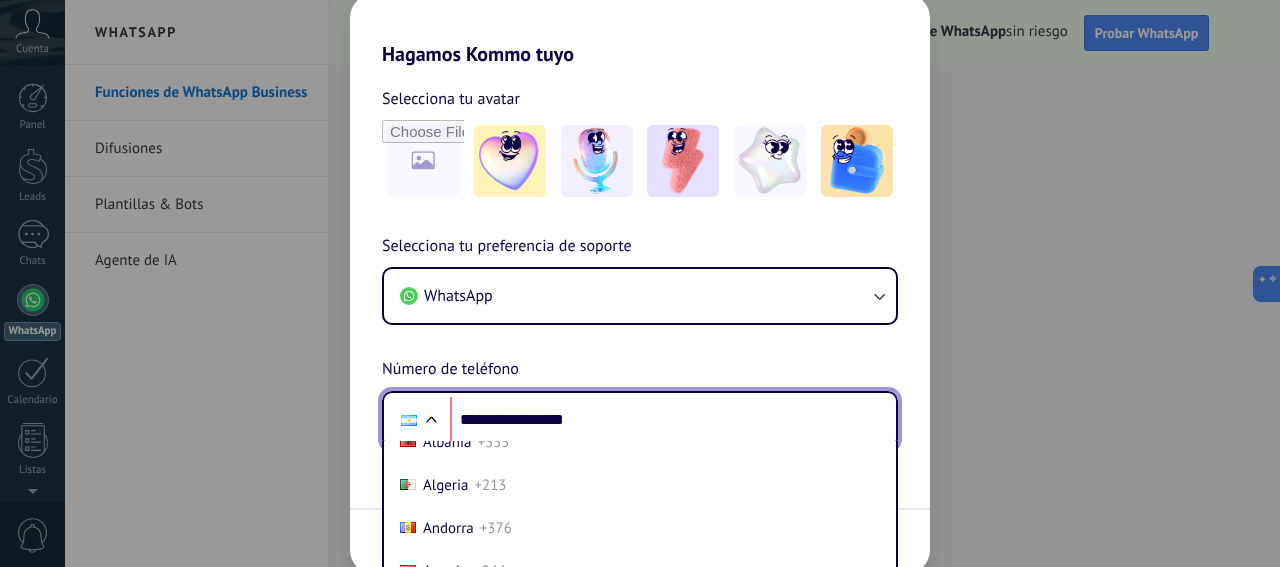 click at bounding box center [431, 422] 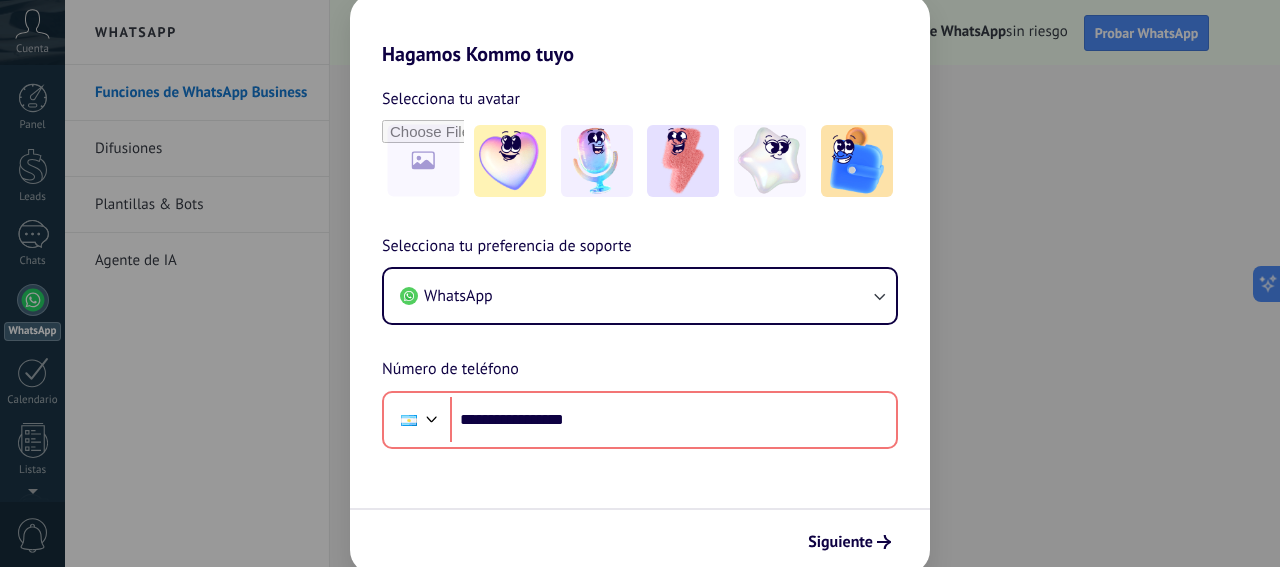 click on "Selecciona tu preferencia de soporte WhatsApp Número de teléfono Phone [PHONE]" at bounding box center [640, 341] 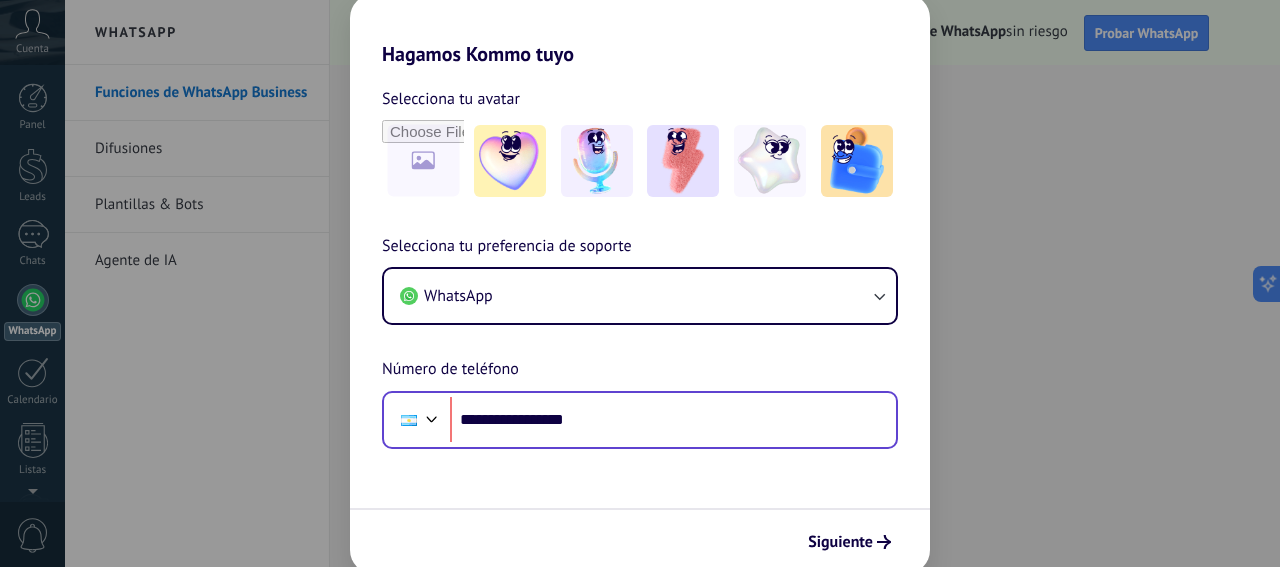 click on "**********" at bounding box center (640, 420) 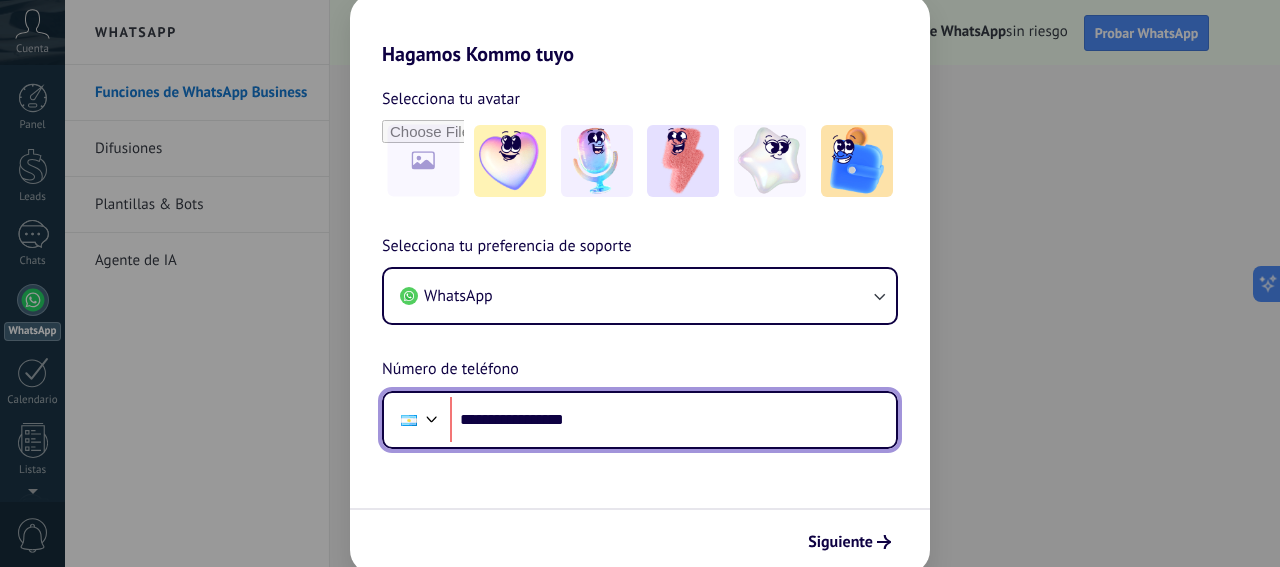 click on "**********" at bounding box center [673, 420] 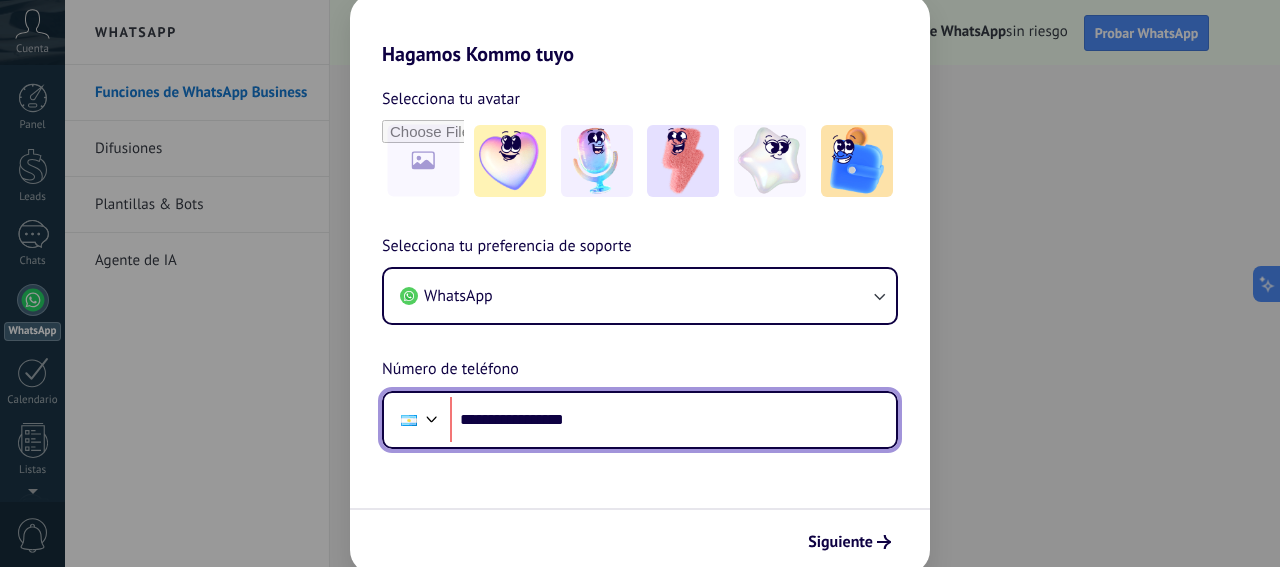 click on "**********" at bounding box center [673, 420] 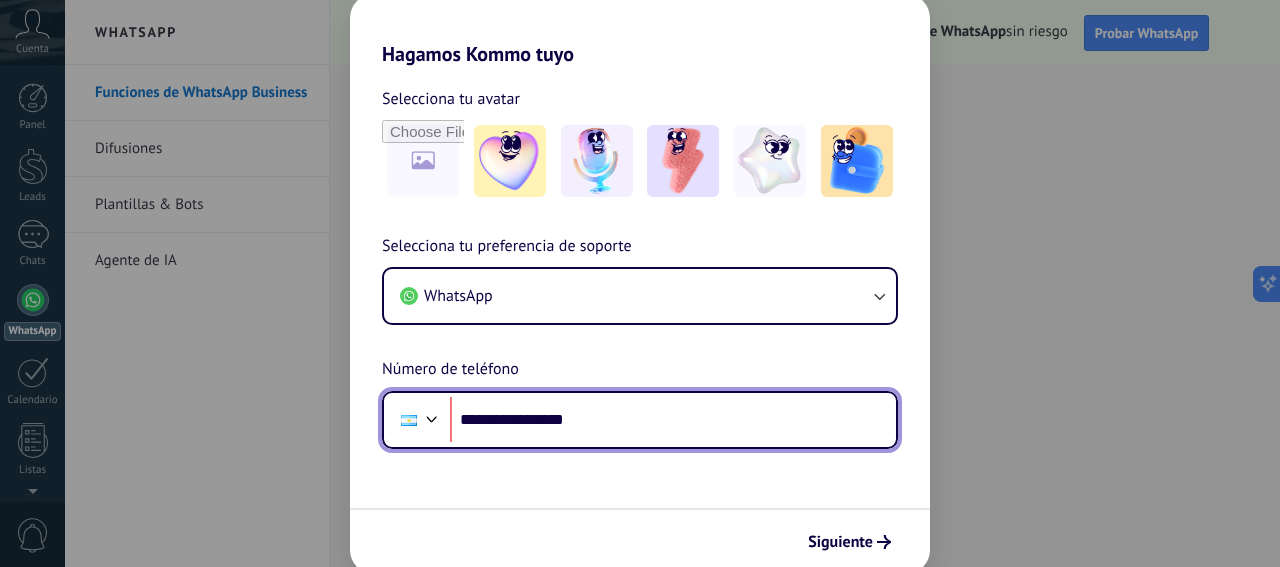click on "**********" at bounding box center [673, 420] 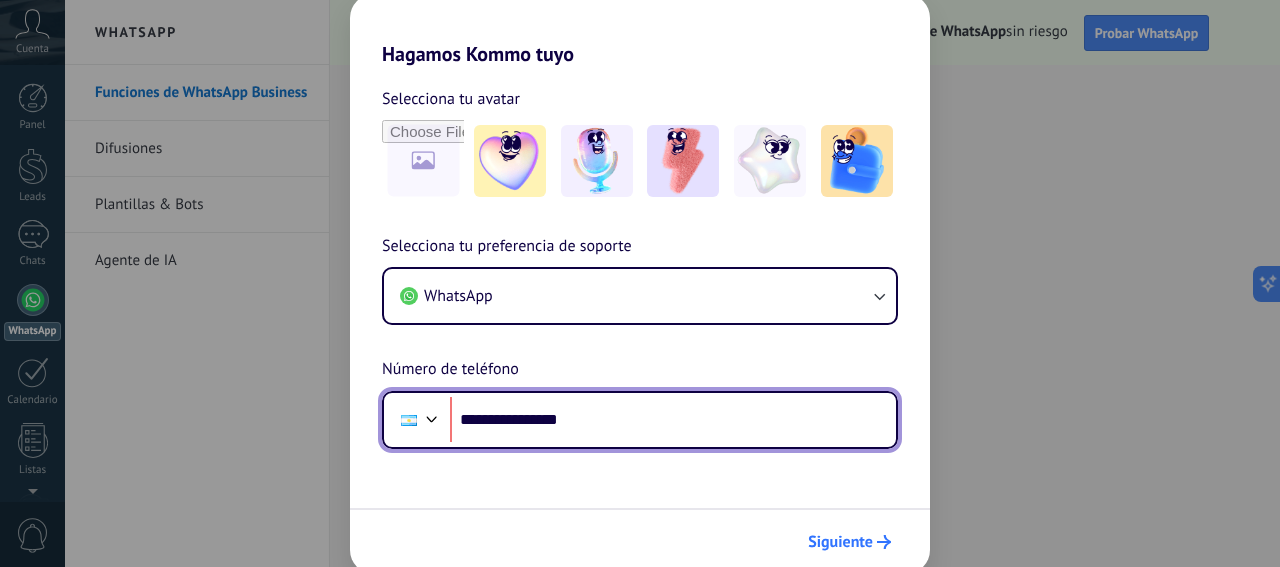 type on "**********" 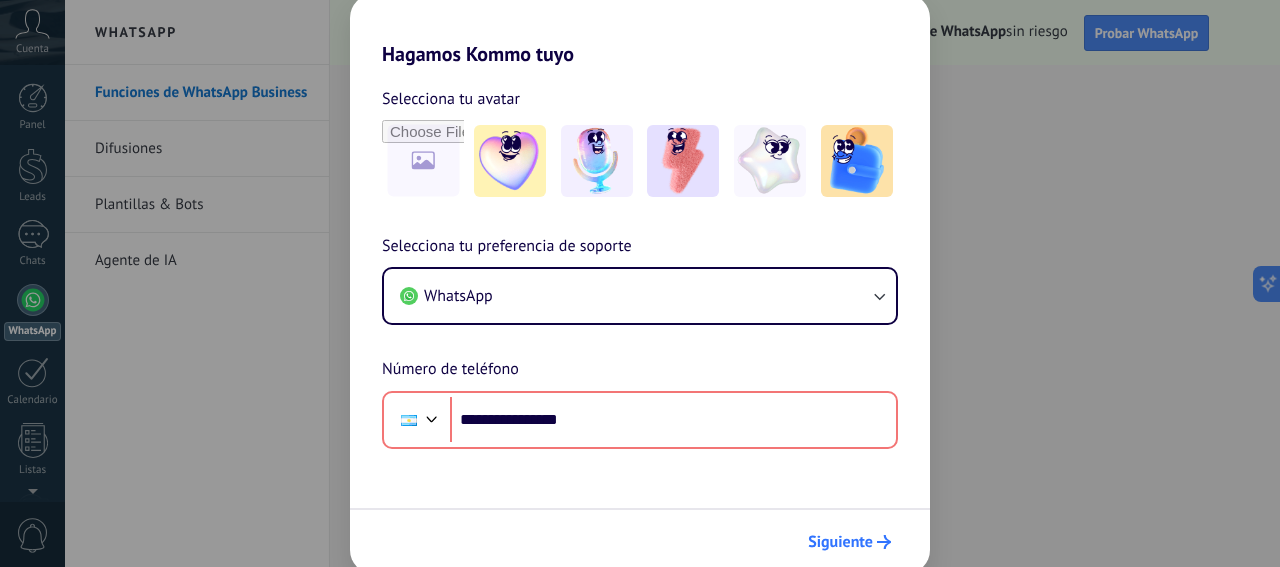 click on "Siguiente" at bounding box center (840, 542) 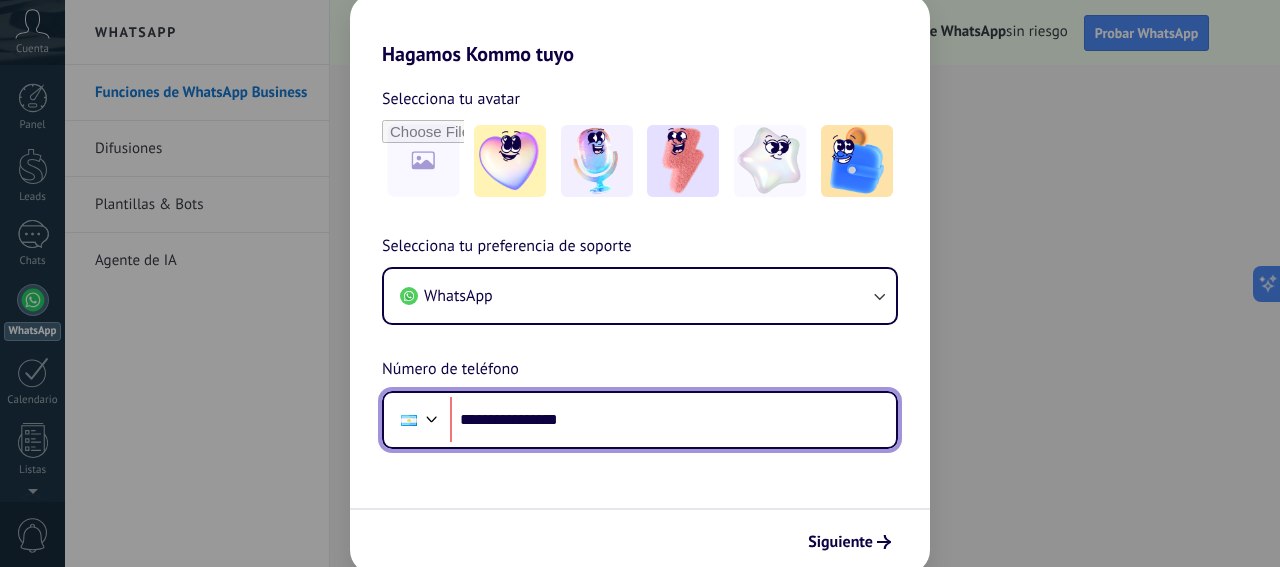 click on "**********" at bounding box center [673, 420] 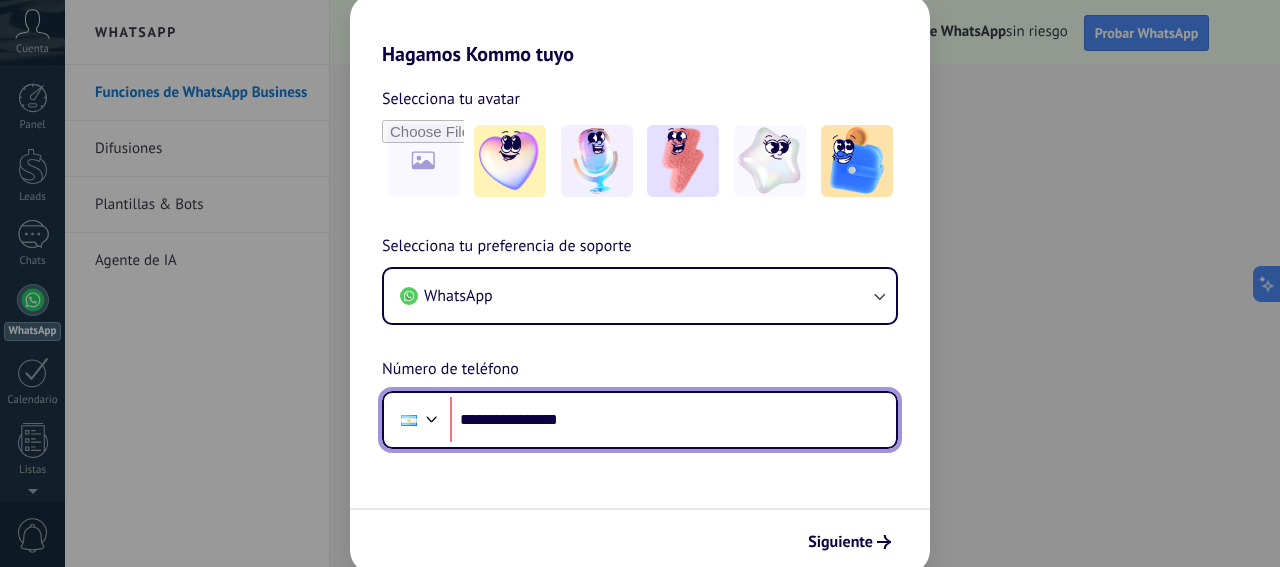 drag, startPoint x: 605, startPoint y: 421, endPoint x: 345, endPoint y: 417, distance: 260.03076 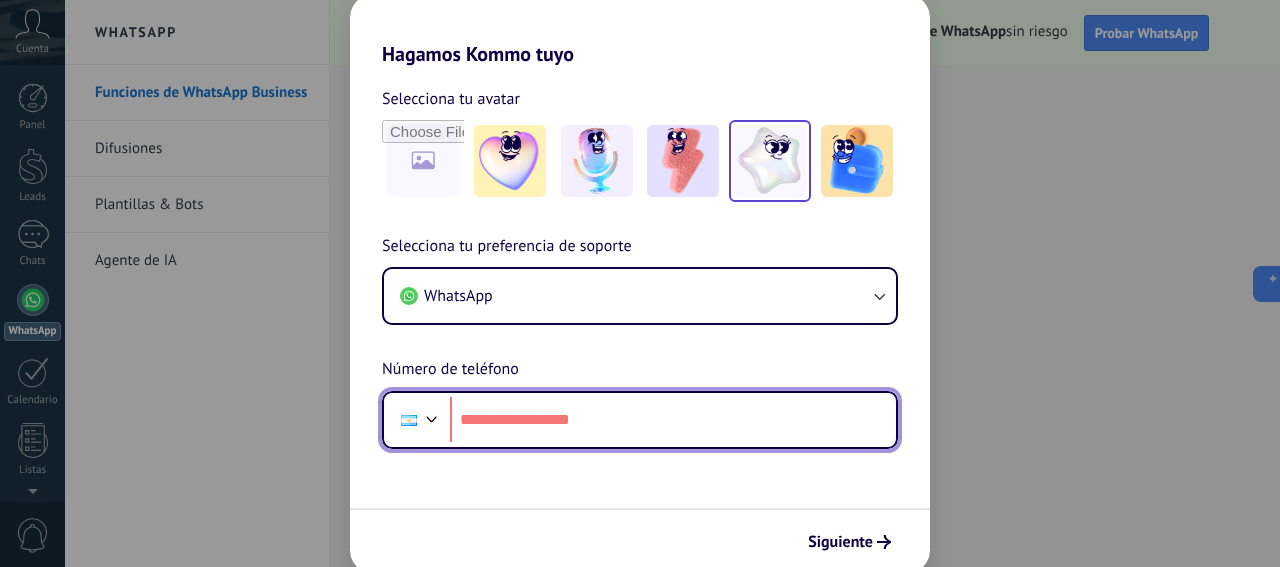 paste on "**********" 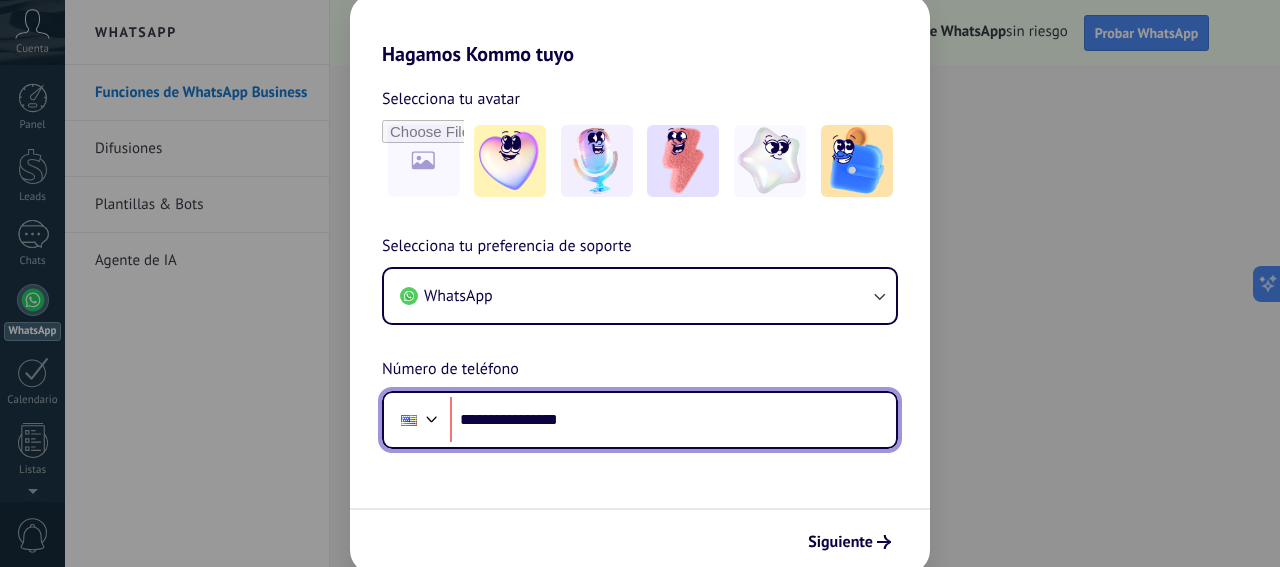 type on "**********" 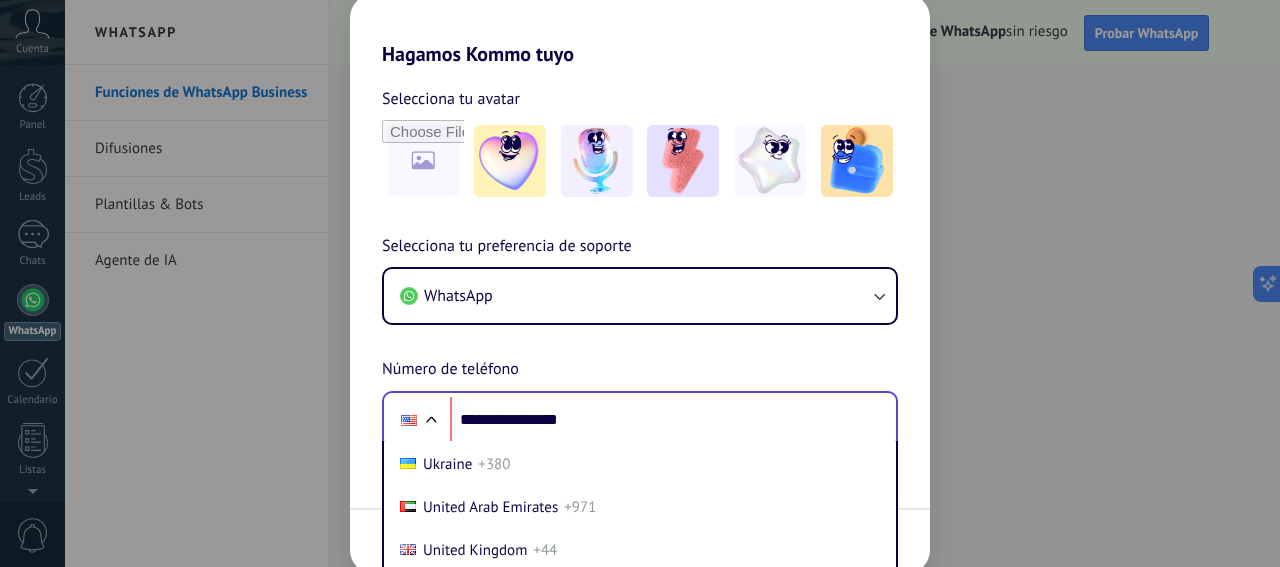 scroll, scrollTop: 0, scrollLeft: 0, axis: both 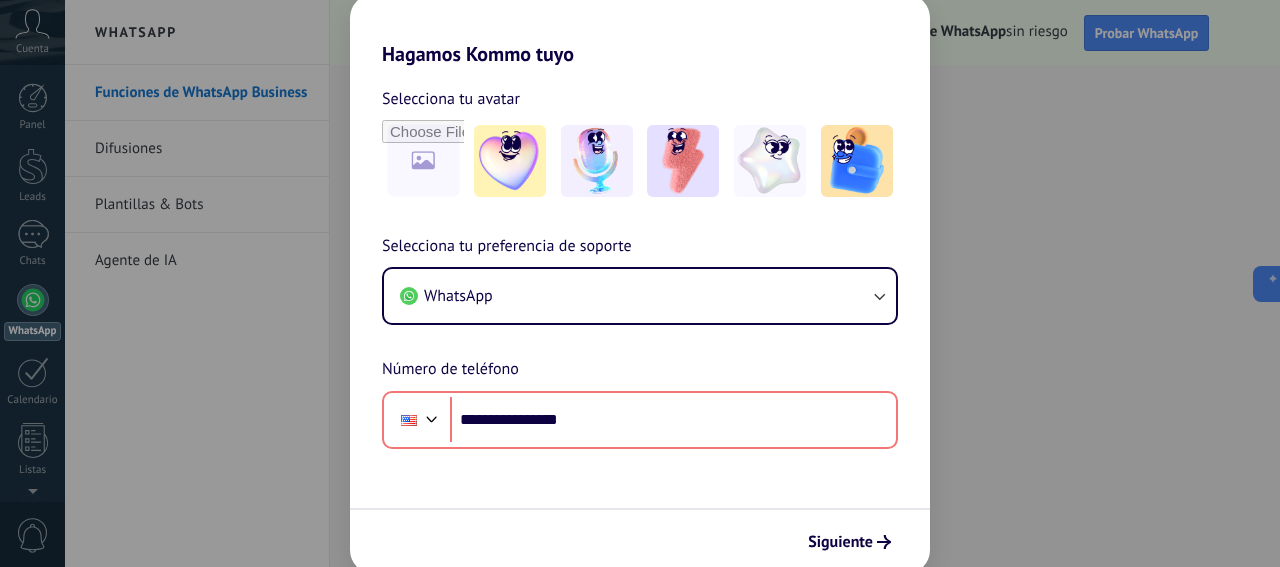 click on "Selecciona tu preferencia de soporte WhatsApp Número de teléfono Phone [PHONE]" at bounding box center [640, 341] 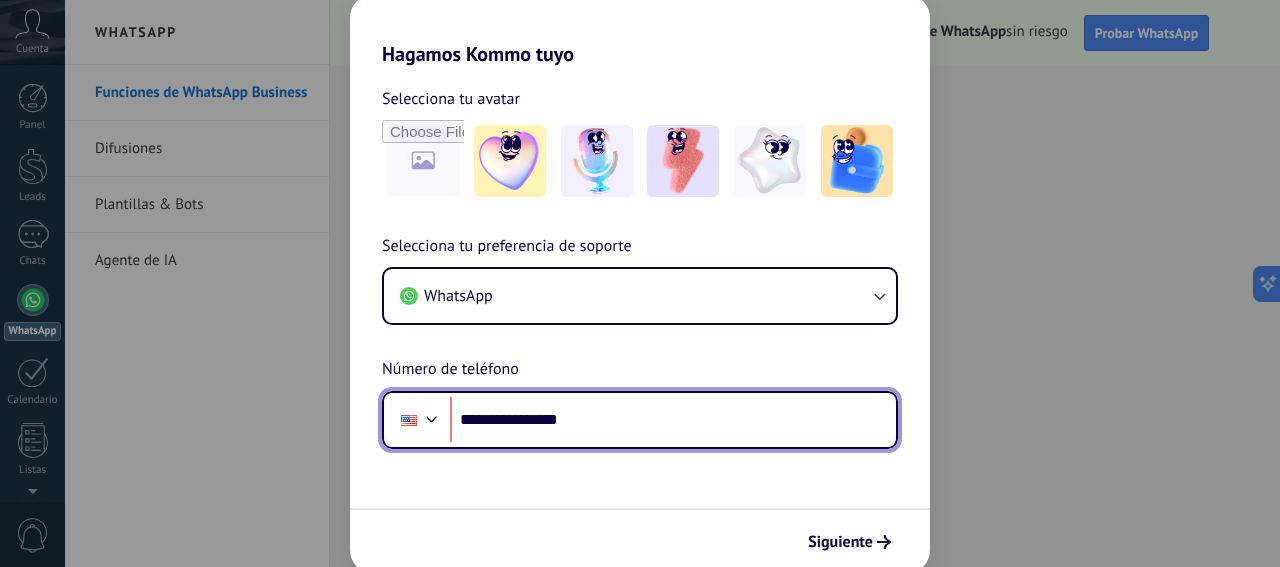 click on "**********" at bounding box center (673, 420) 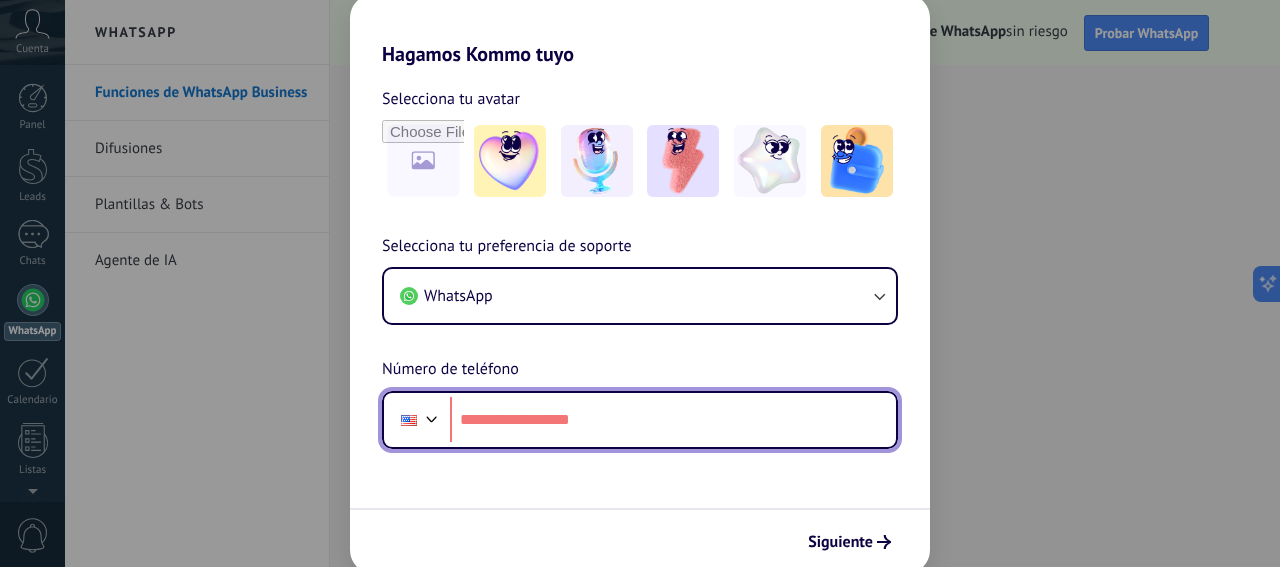 paste on "**********" 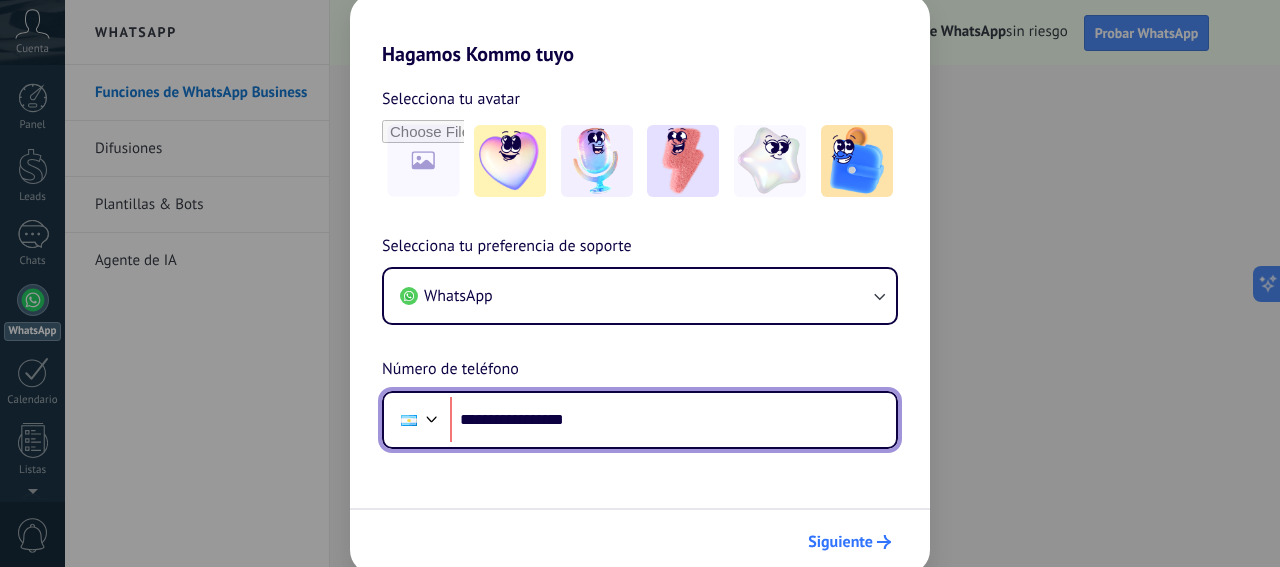 type on "**********" 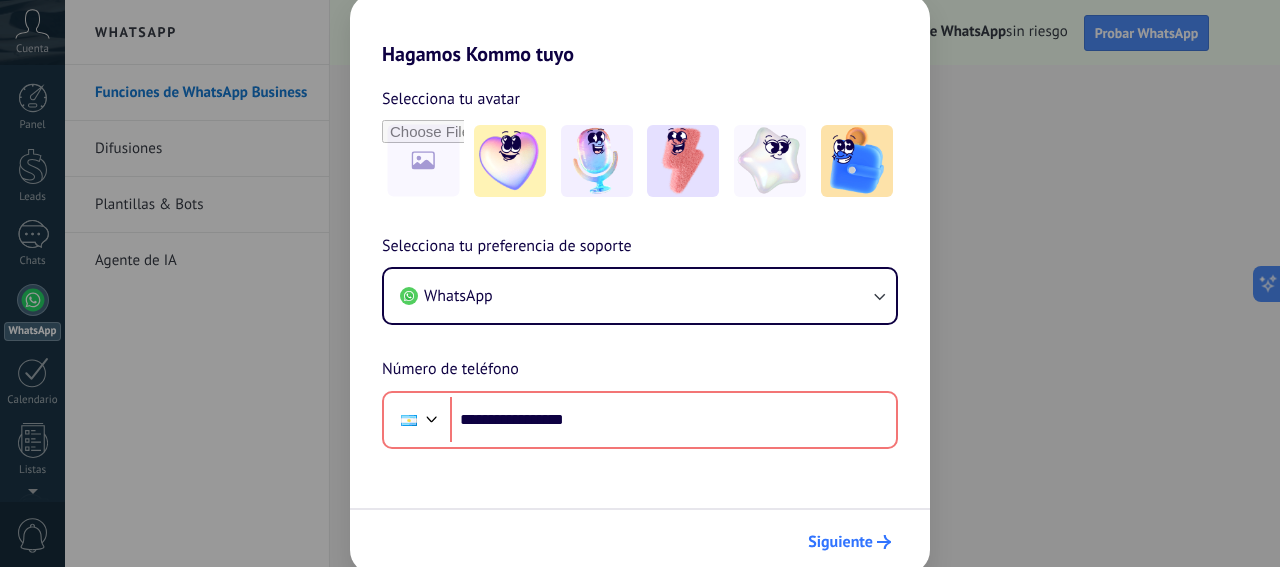click on "Siguiente" at bounding box center (840, 542) 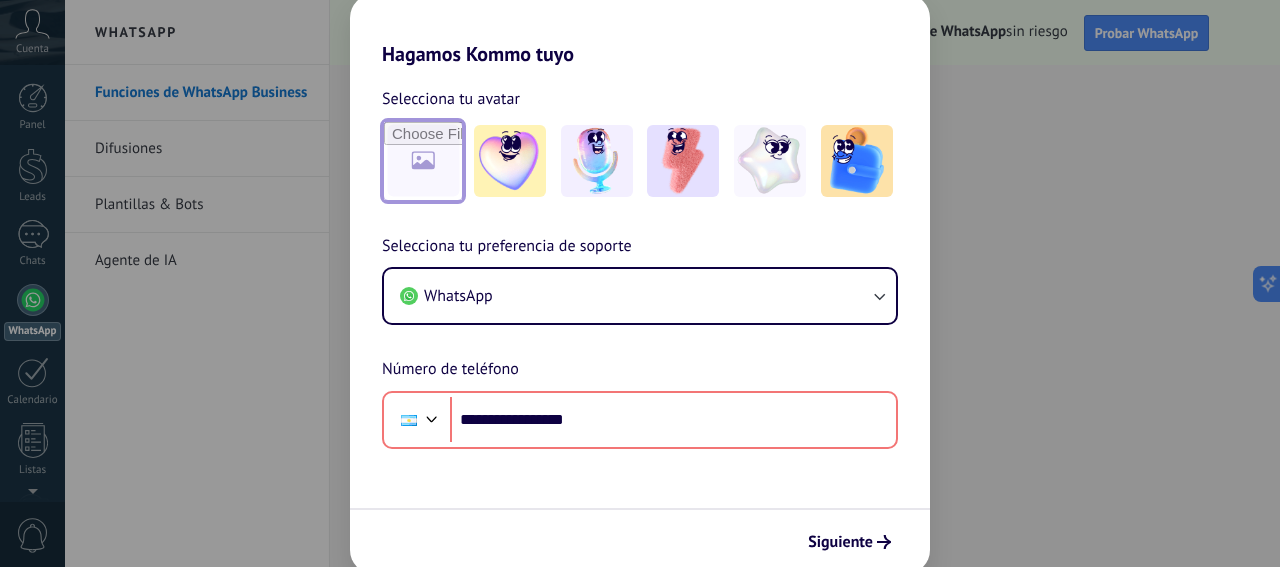 click at bounding box center (423, 161) 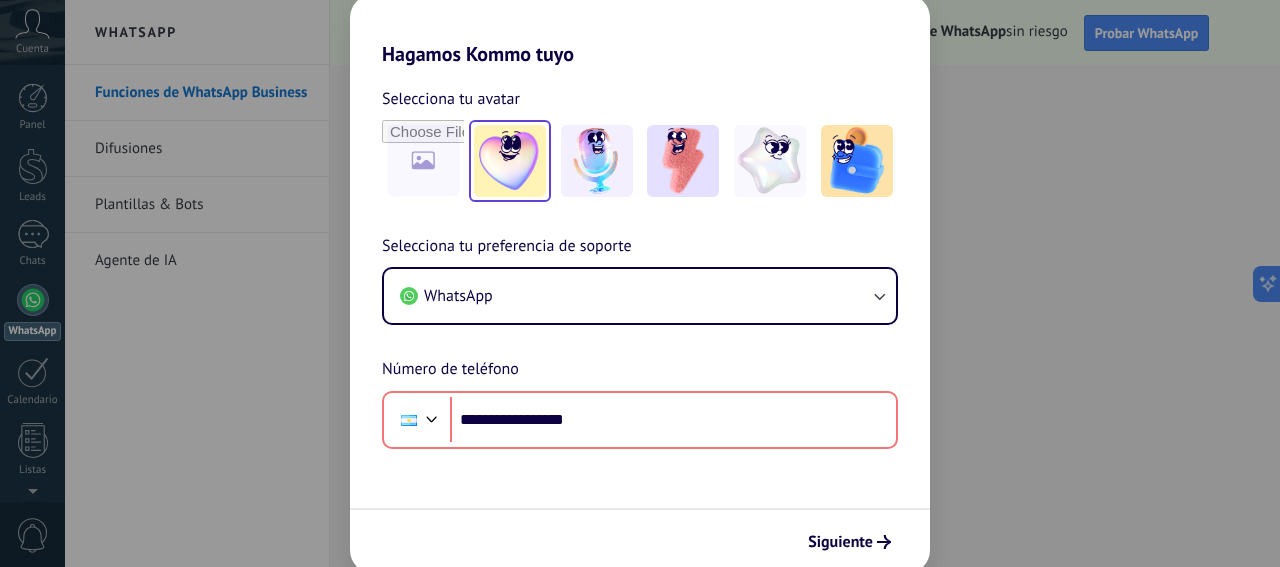 click at bounding box center (510, 161) 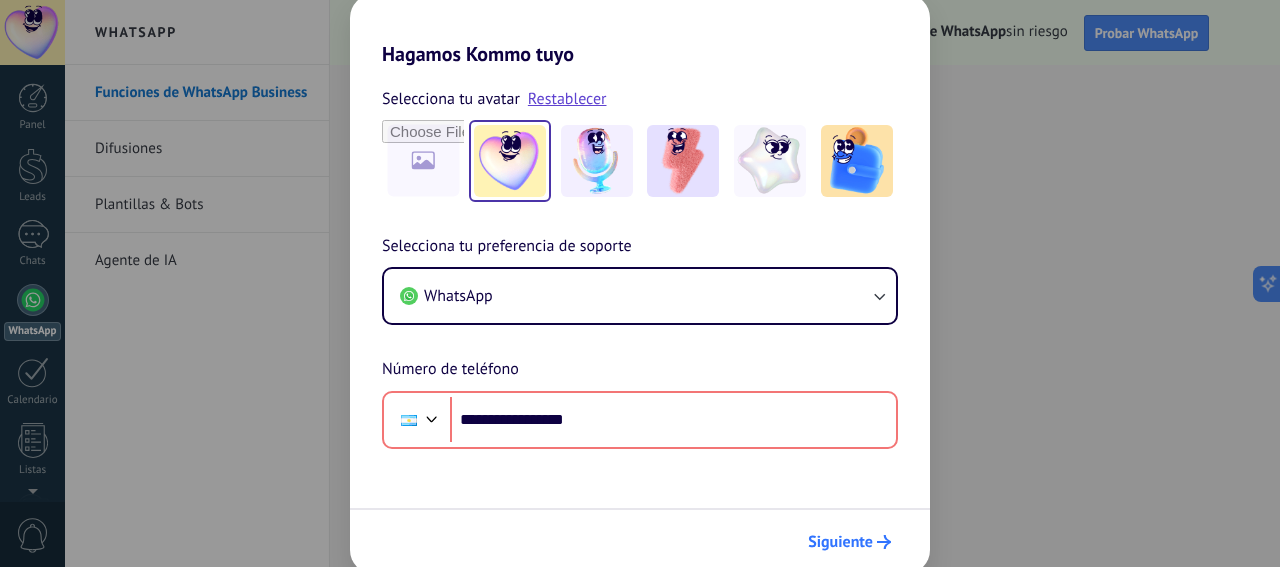 click on "Siguiente" at bounding box center [840, 542] 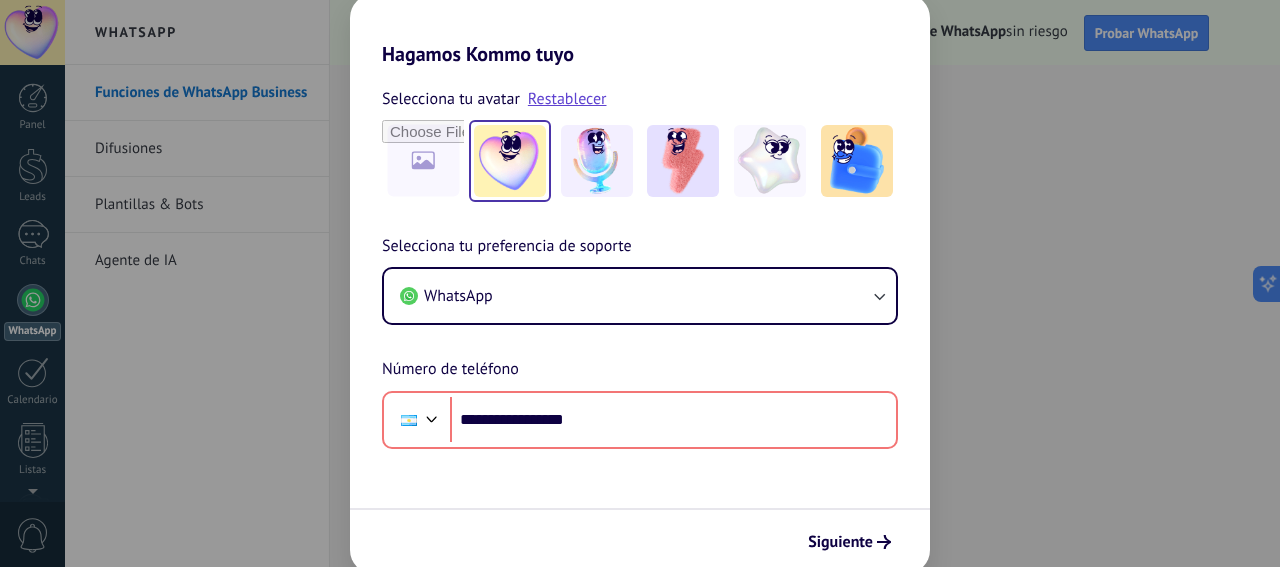 click on "Hagamos Kommo tuyo Selecciona tu avatar Restablecer Selecciona tu preferencia de soporte WhatsApp Número de teléfono Phone [PHONE] Siguiente" at bounding box center [640, 283] 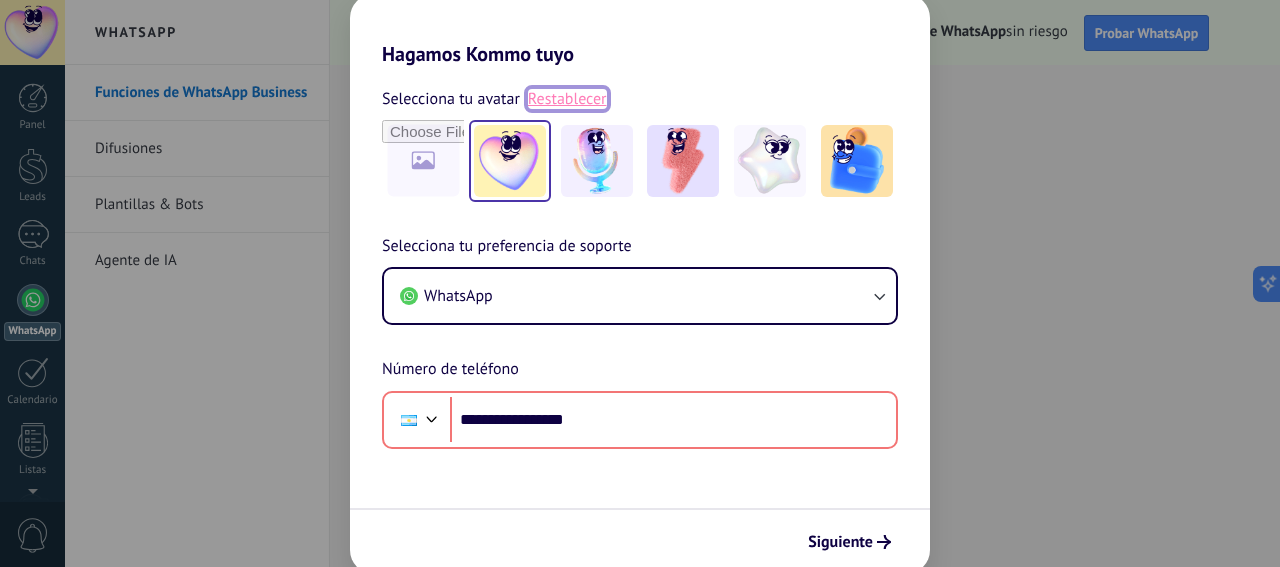 click on "Restablecer" at bounding box center (567, 99) 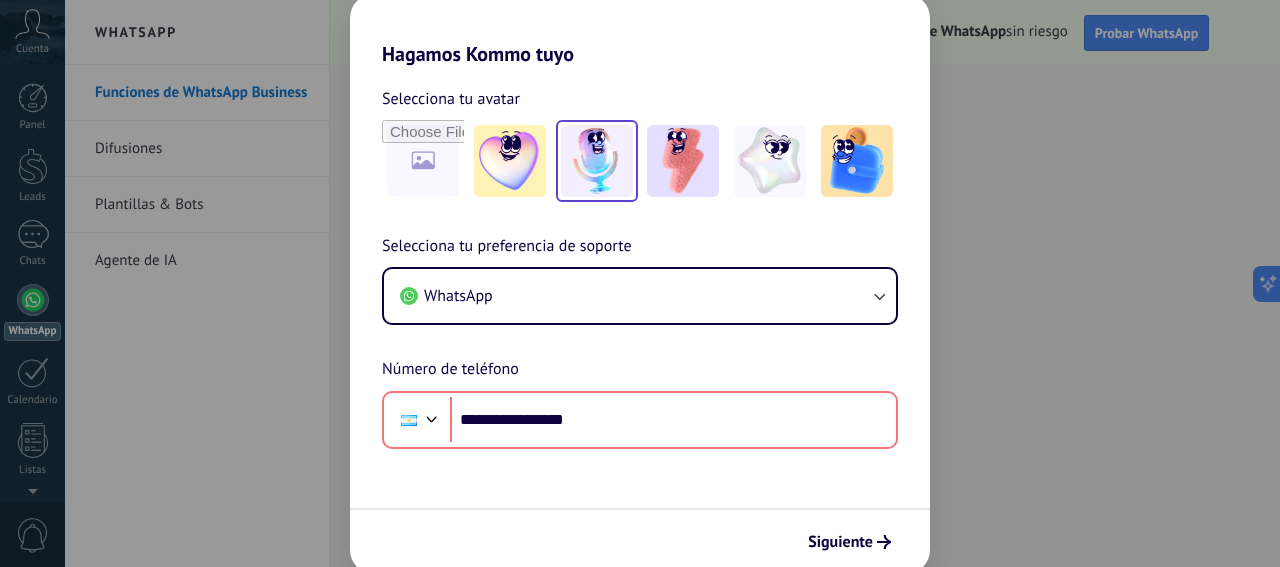 click at bounding box center [597, 161] 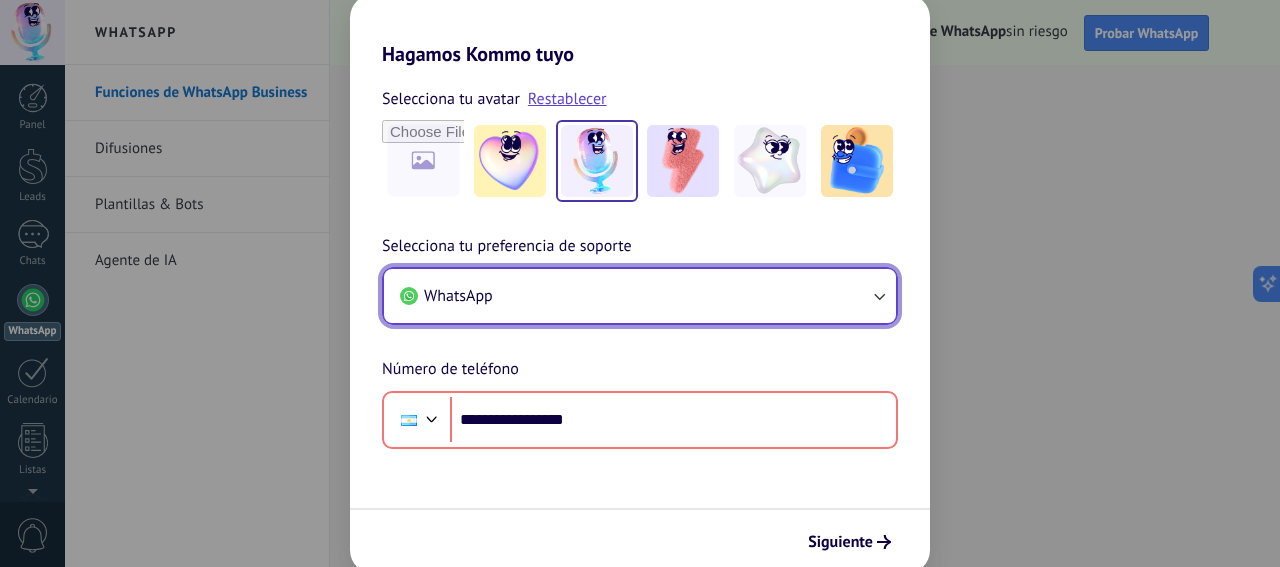 click on "WhatsApp" at bounding box center [640, 296] 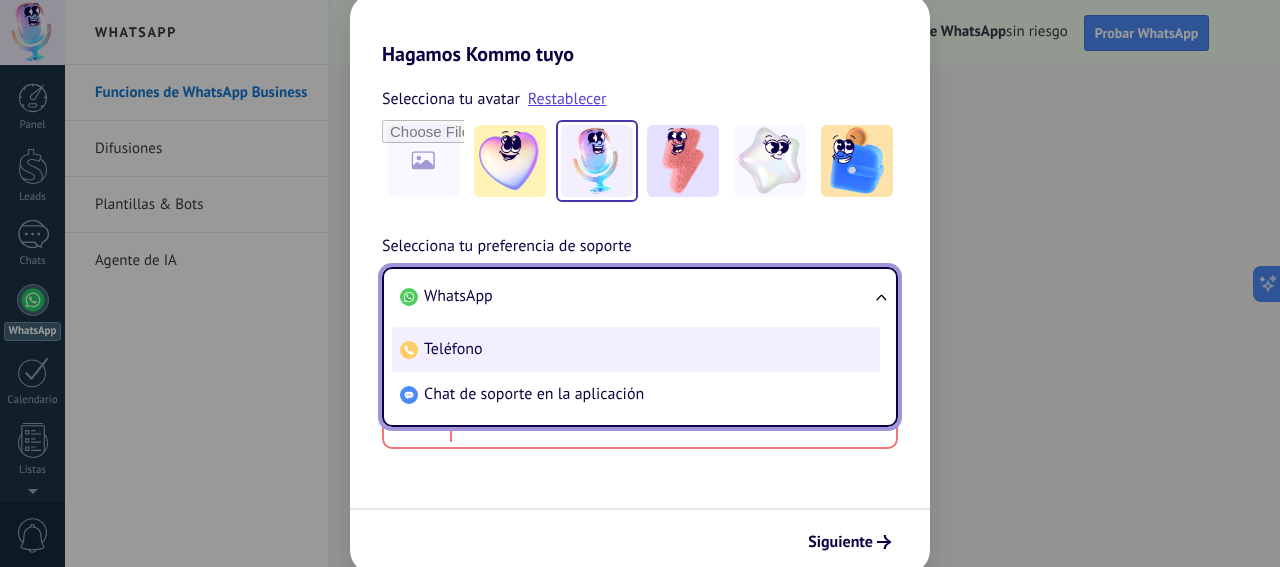 click on "Teléfono" at bounding box center (636, 349) 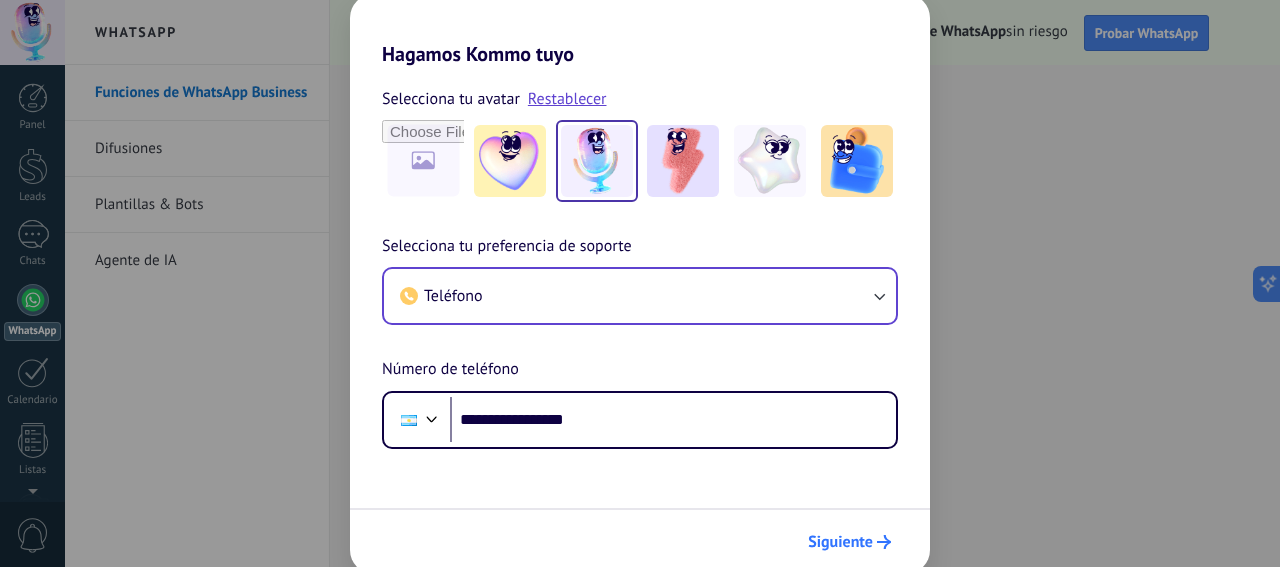 click on "Siguiente" at bounding box center (840, 542) 